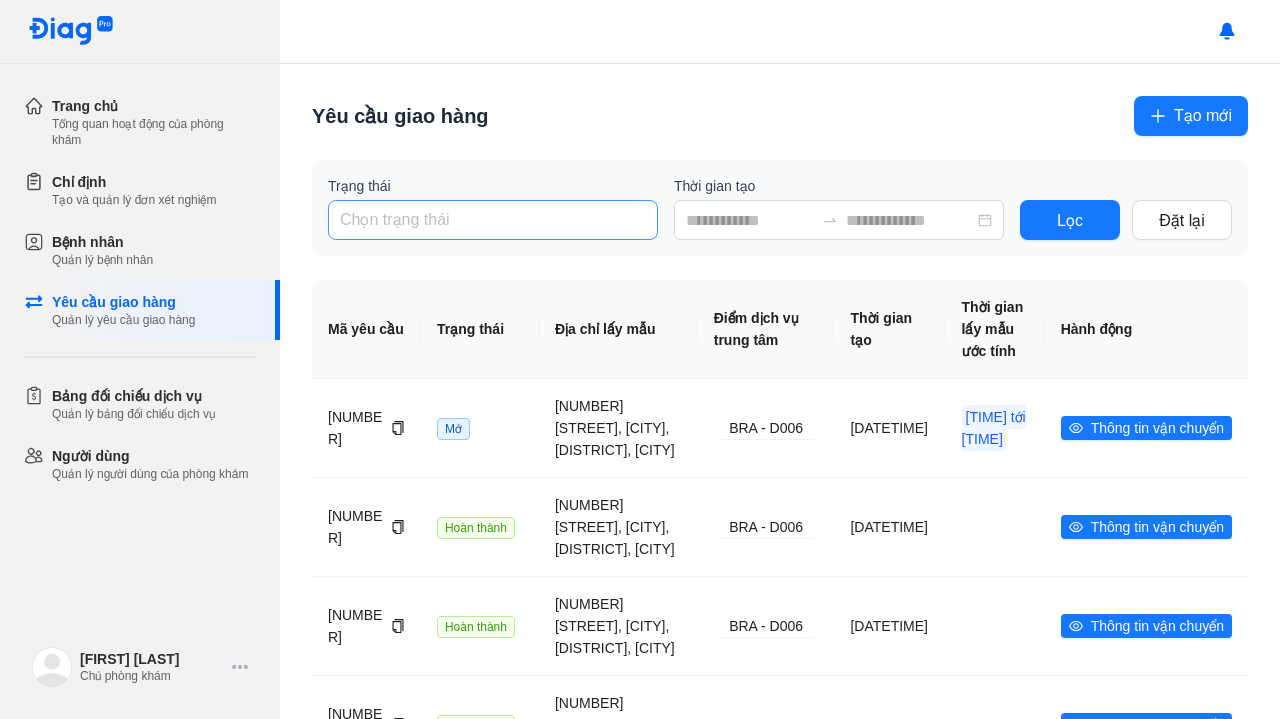 scroll, scrollTop: 0, scrollLeft: 0, axis: both 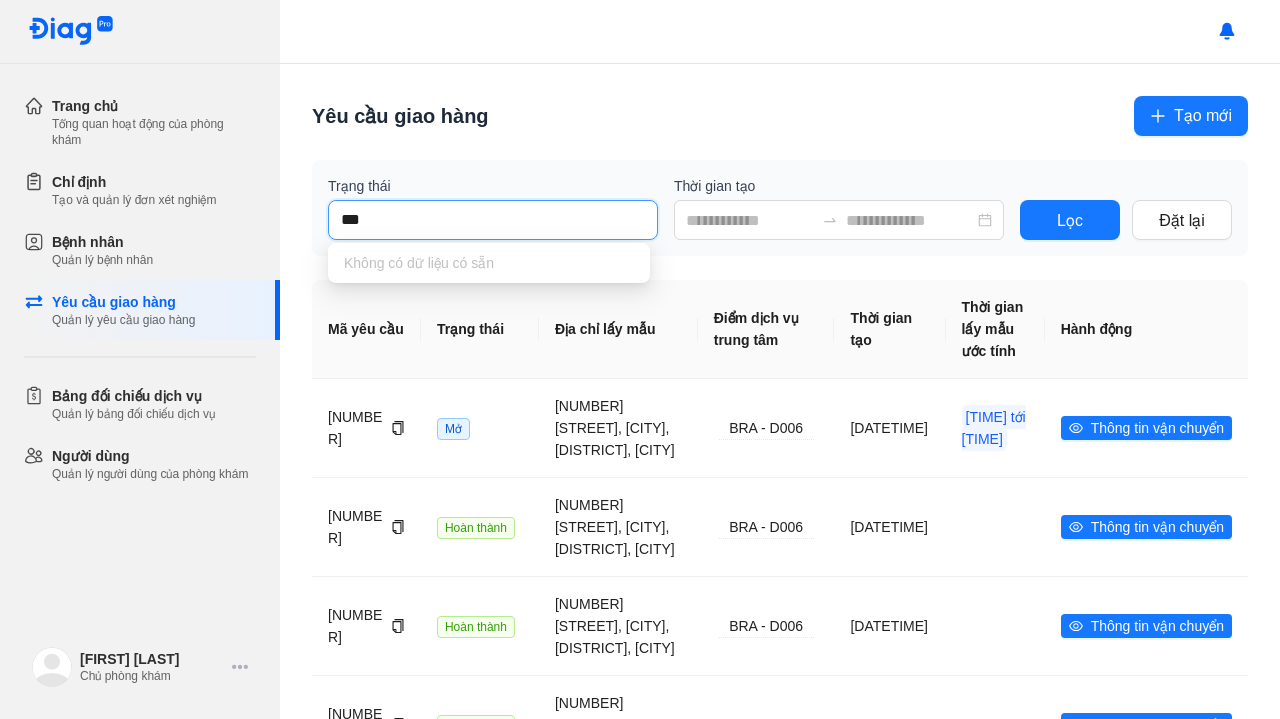 type on "****" 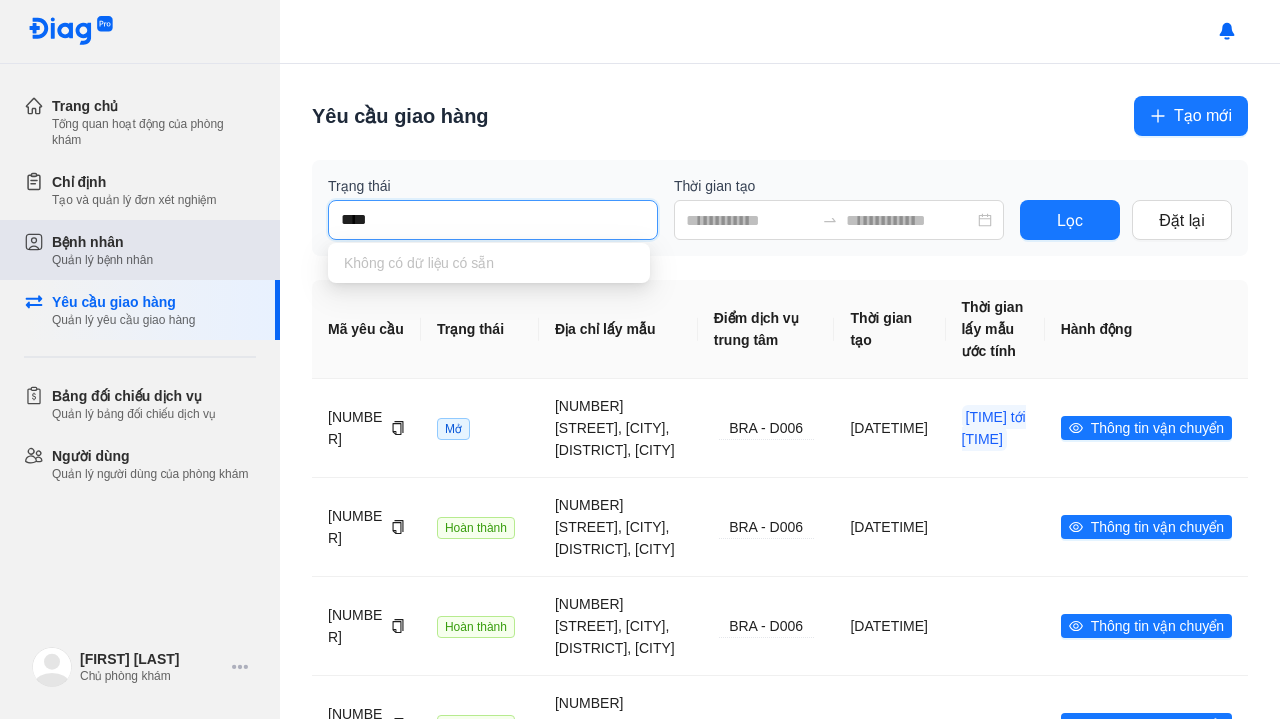 type 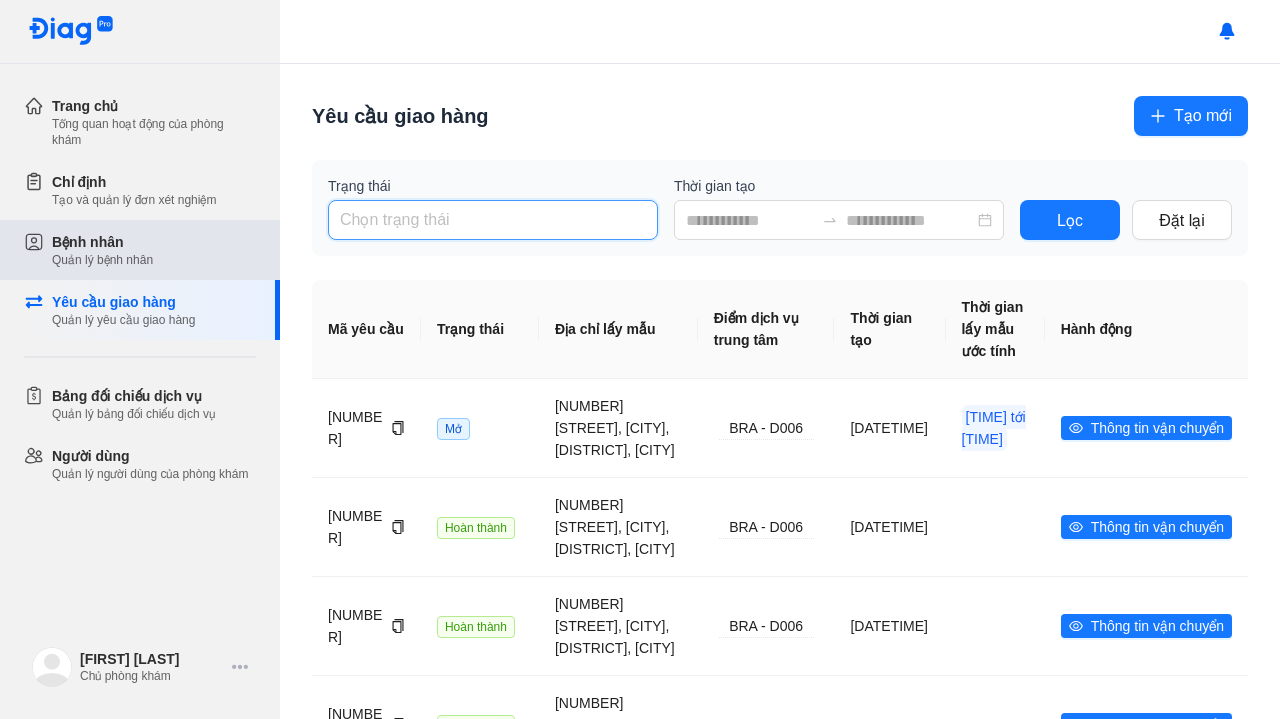 click on "Bệnh nhân Quản lý bệnh nhân" at bounding box center (154, 250) 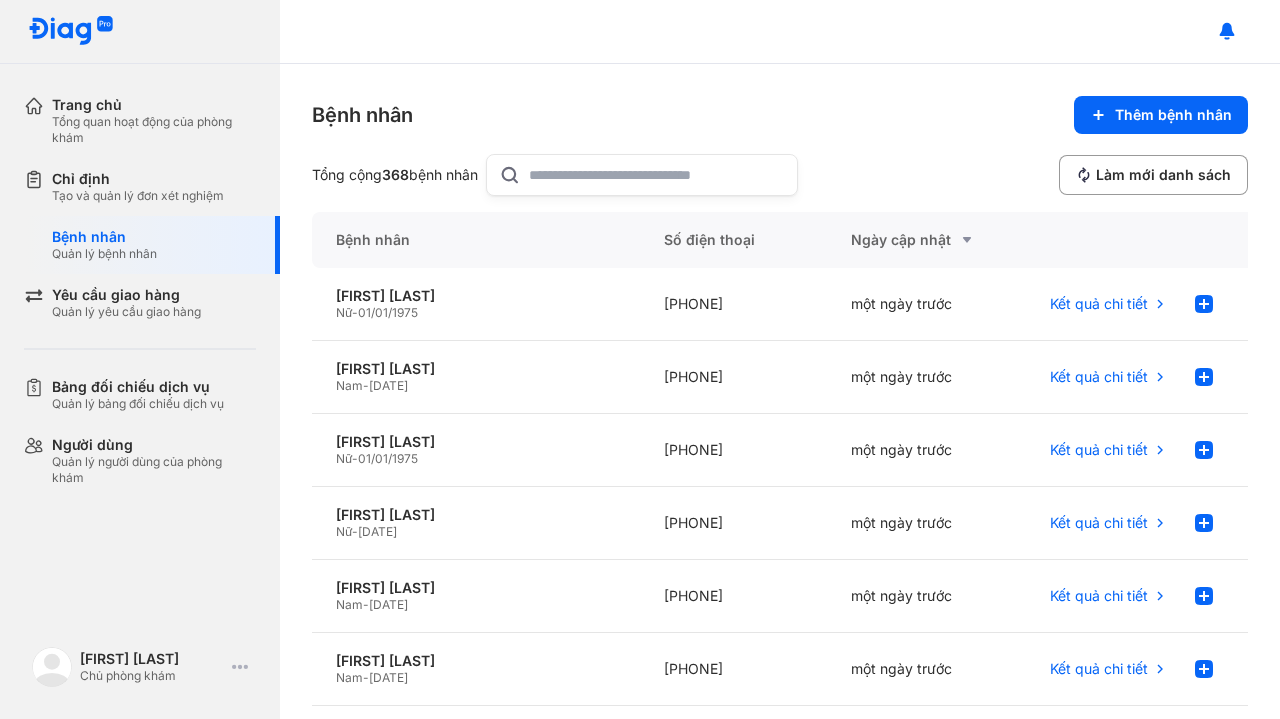 click 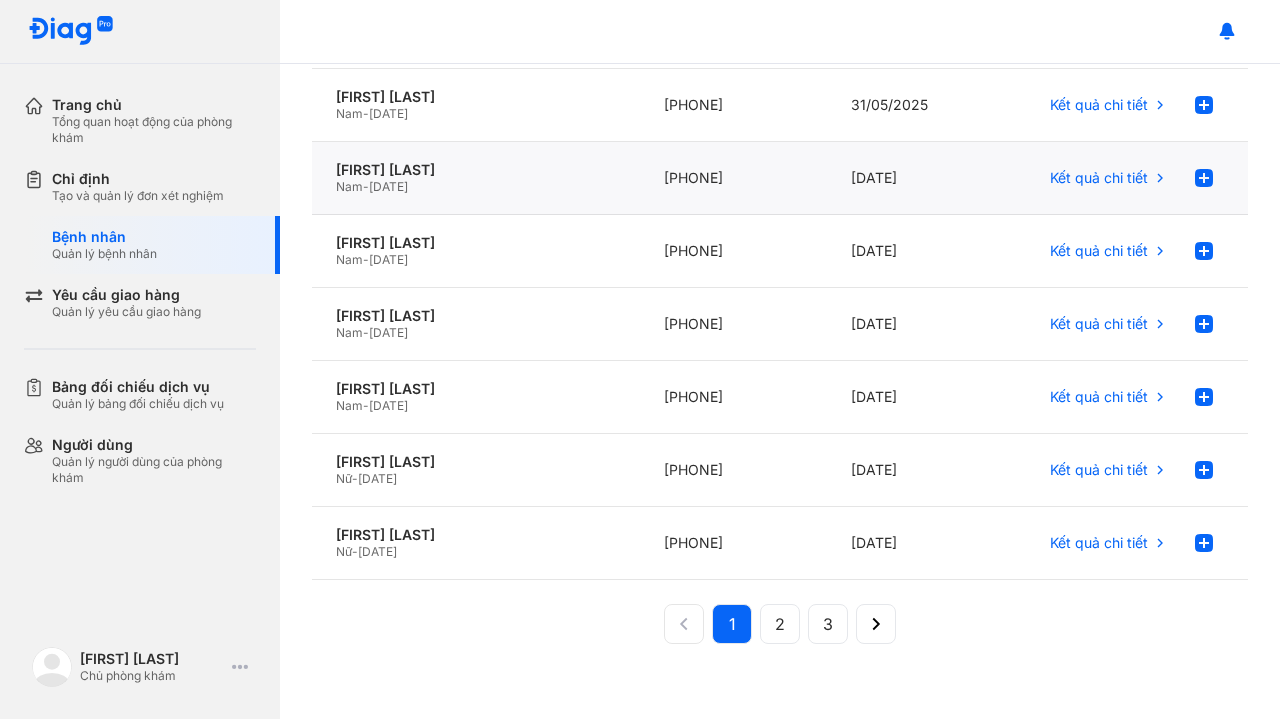 scroll, scrollTop: 0, scrollLeft: 0, axis: both 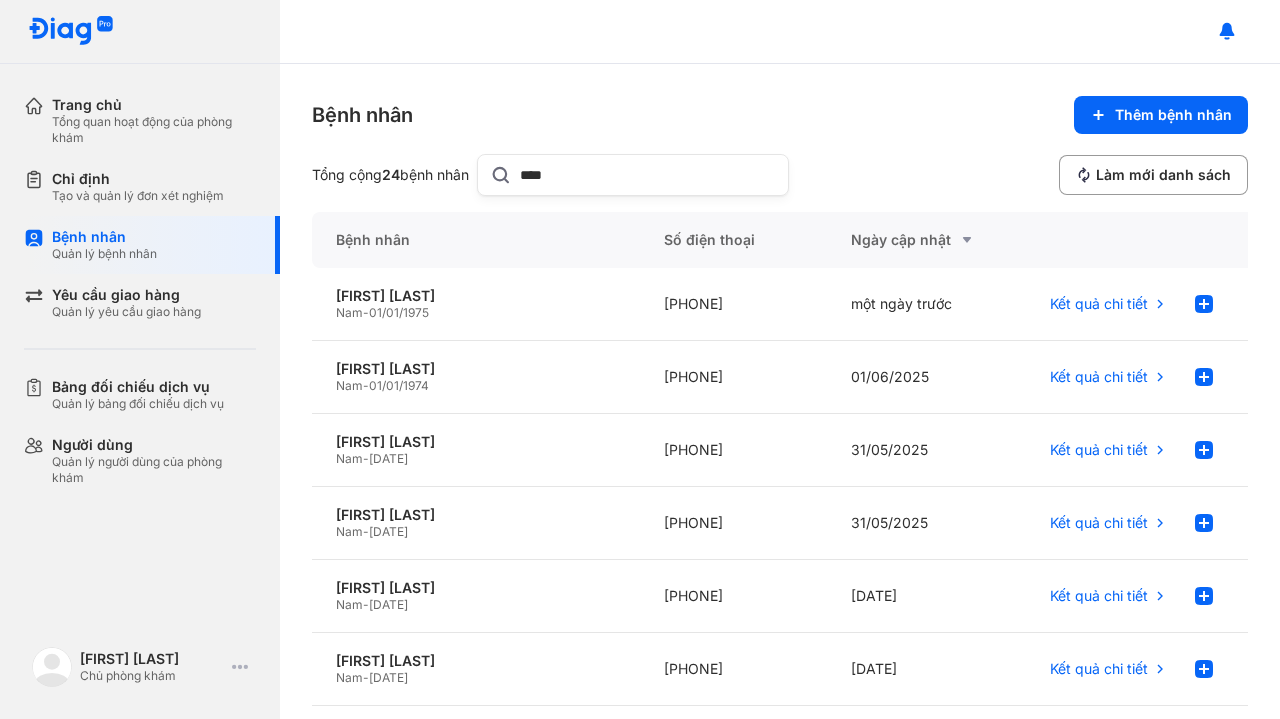 click on "****" 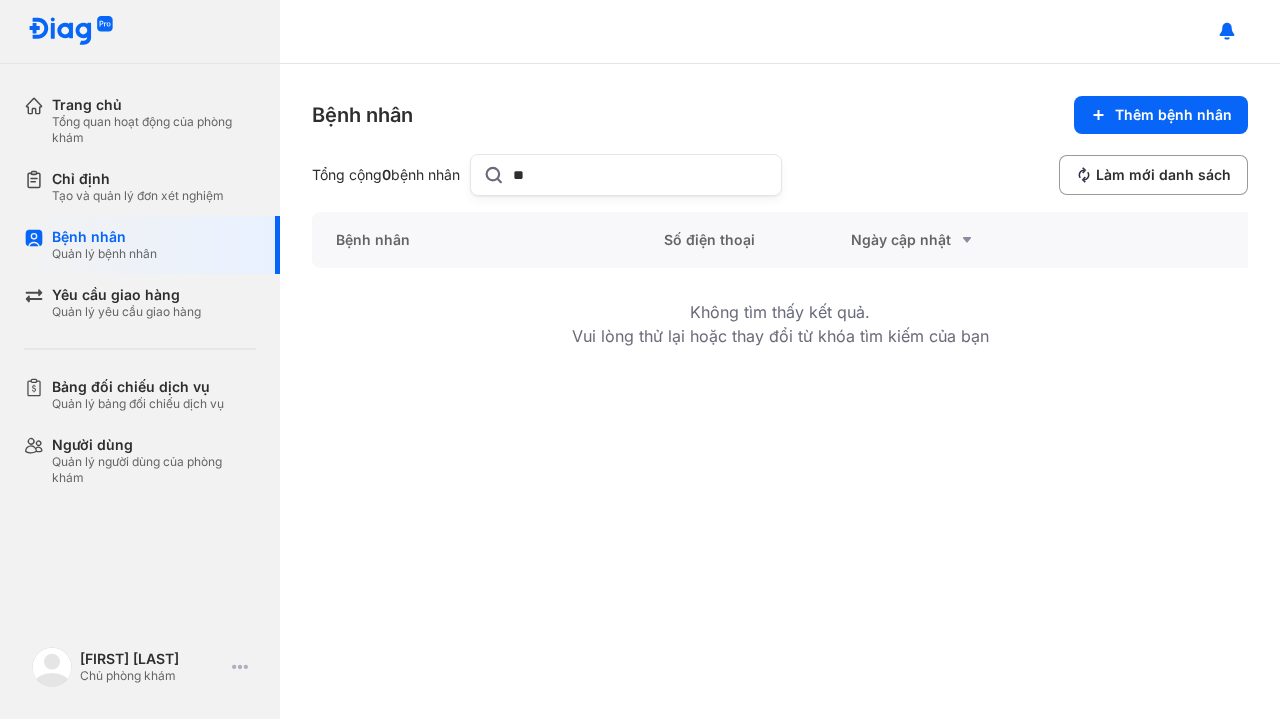 type on "*" 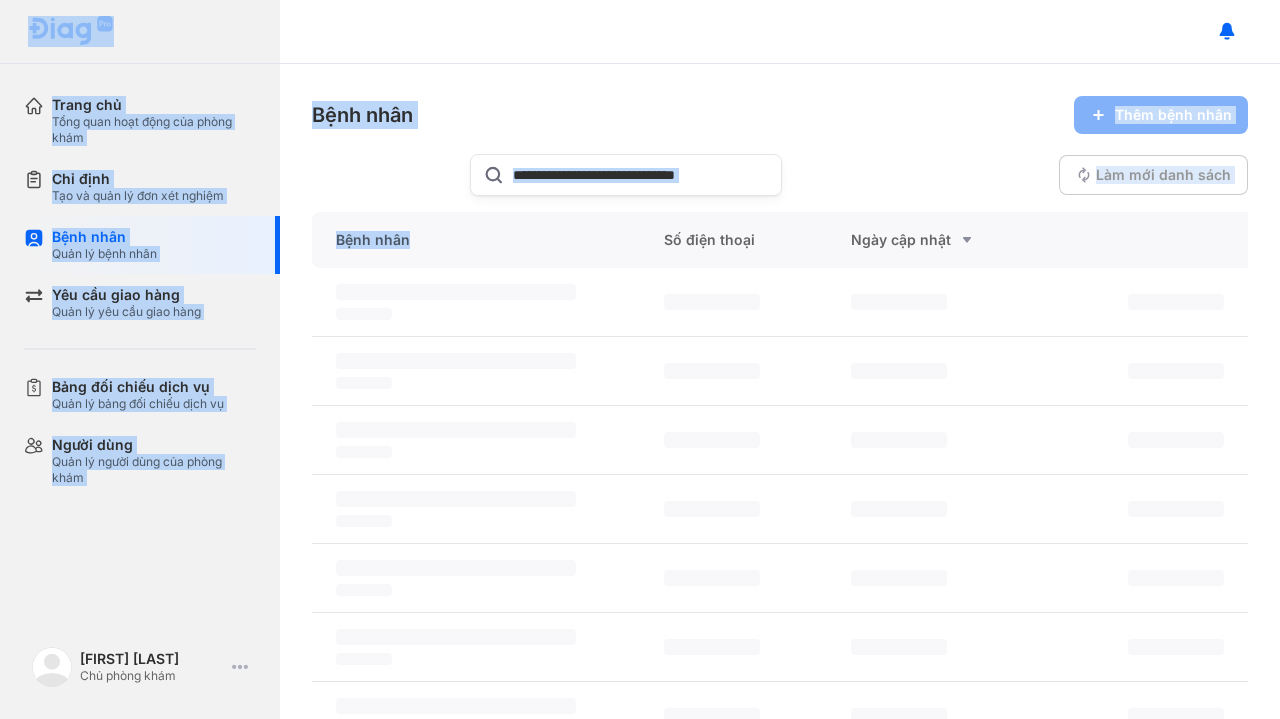 drag, startPoint x: 654, startPoint y: 213, endPoint x: 211, endPoint y: -83, distance: 532.78986 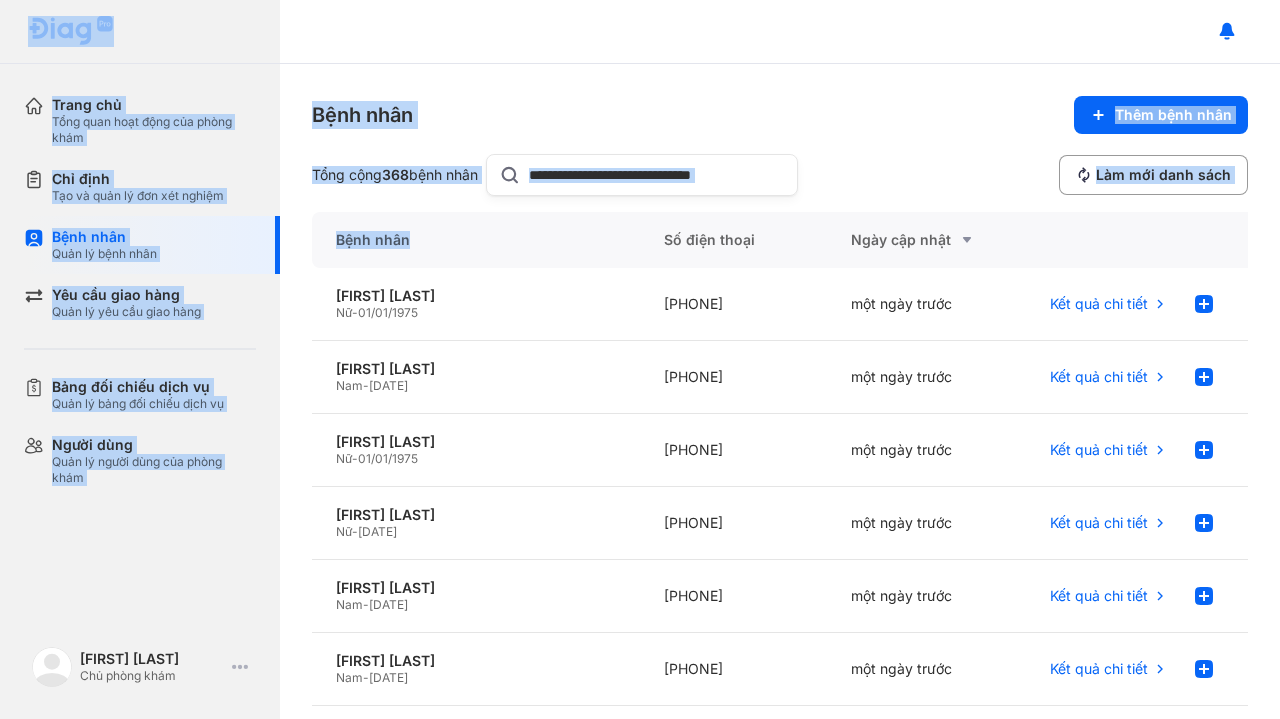 click at bounding box center (780, 32) 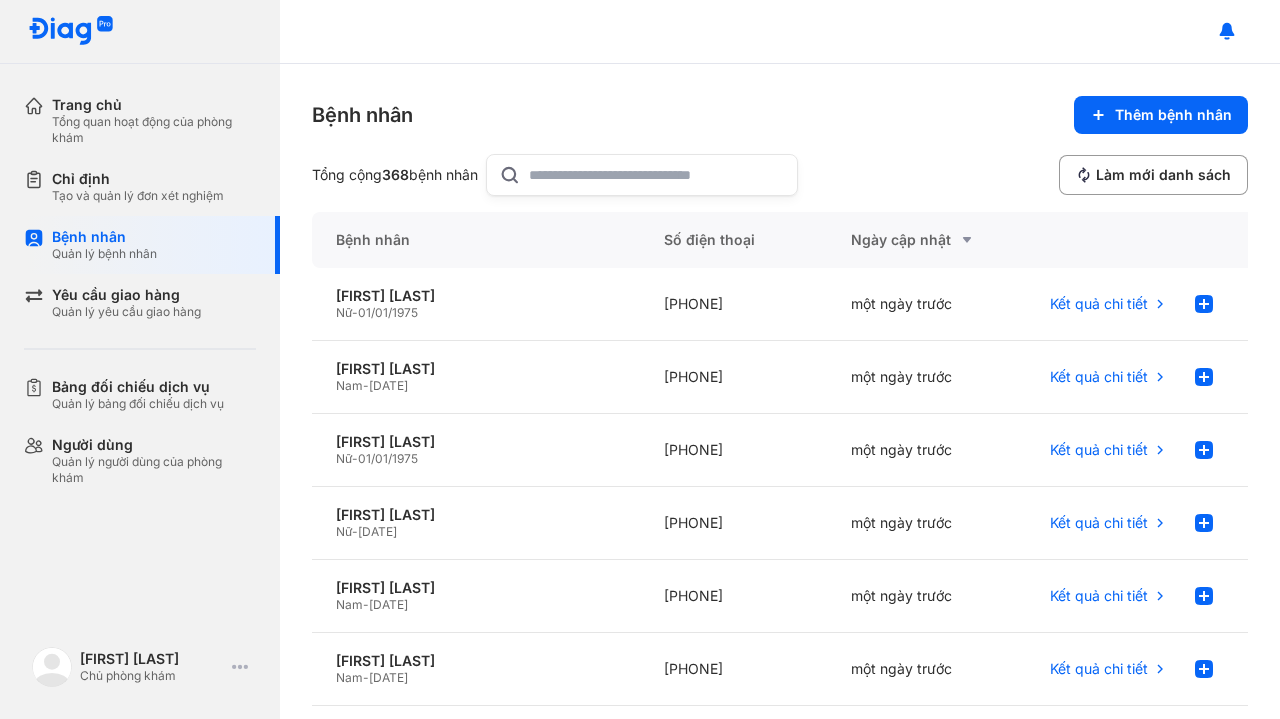 click 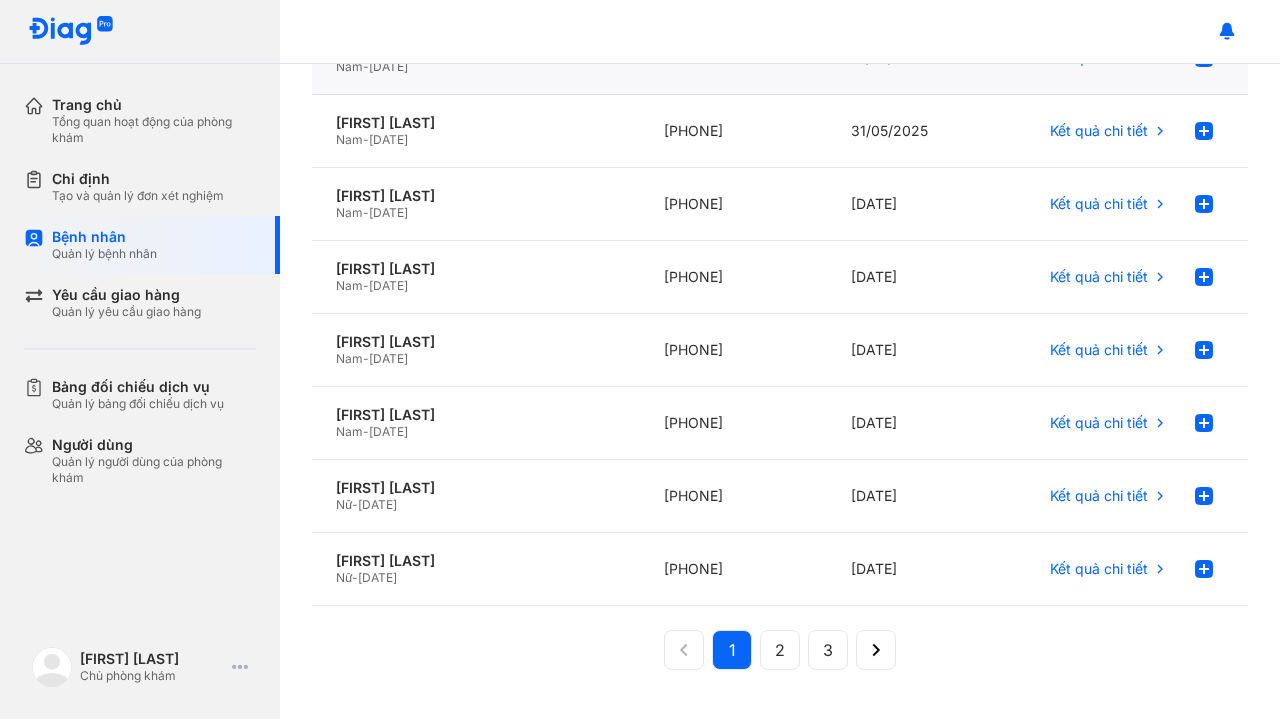 scroll, scrollTop: 418, scrollLeft: 0, axis: vertical 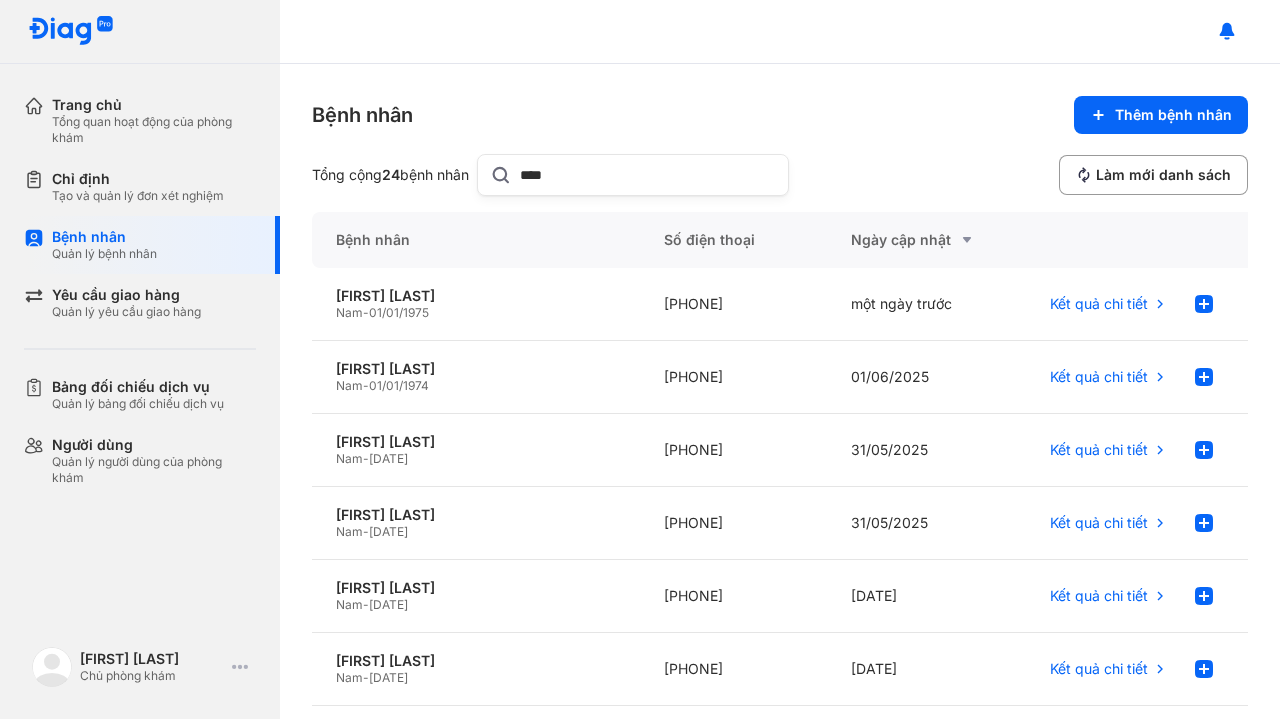 click on "****" 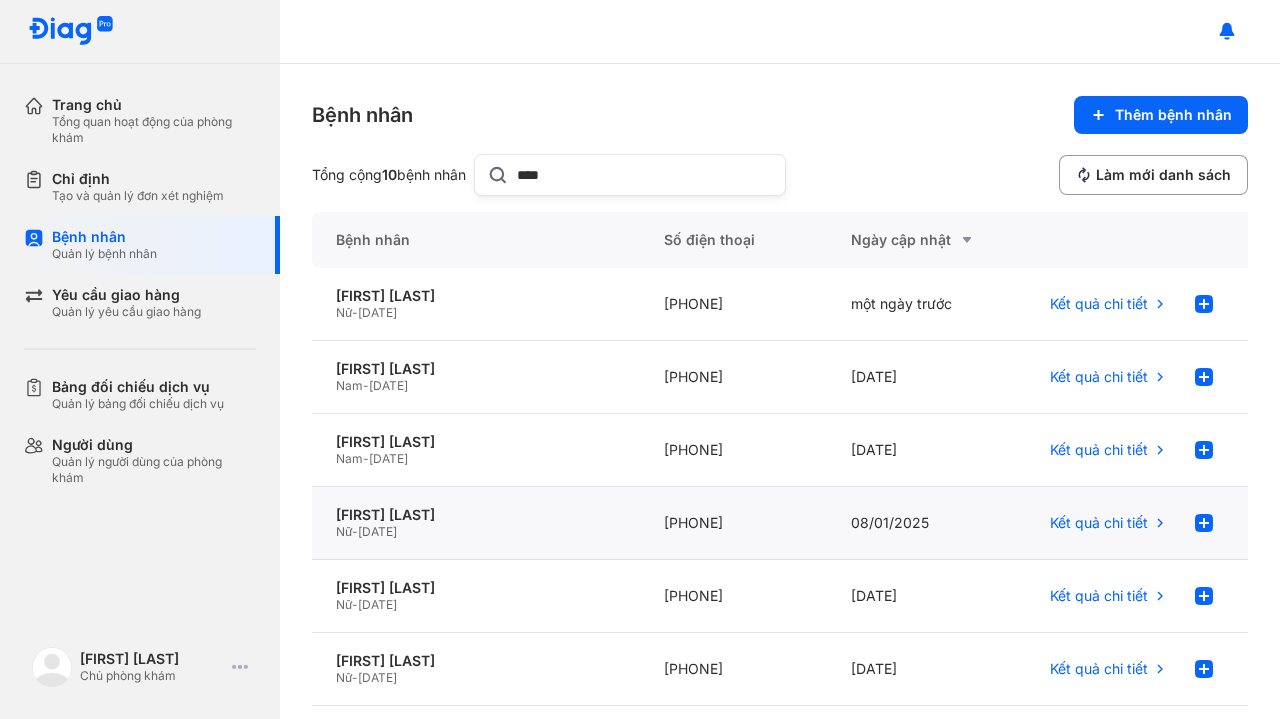 type on "****" 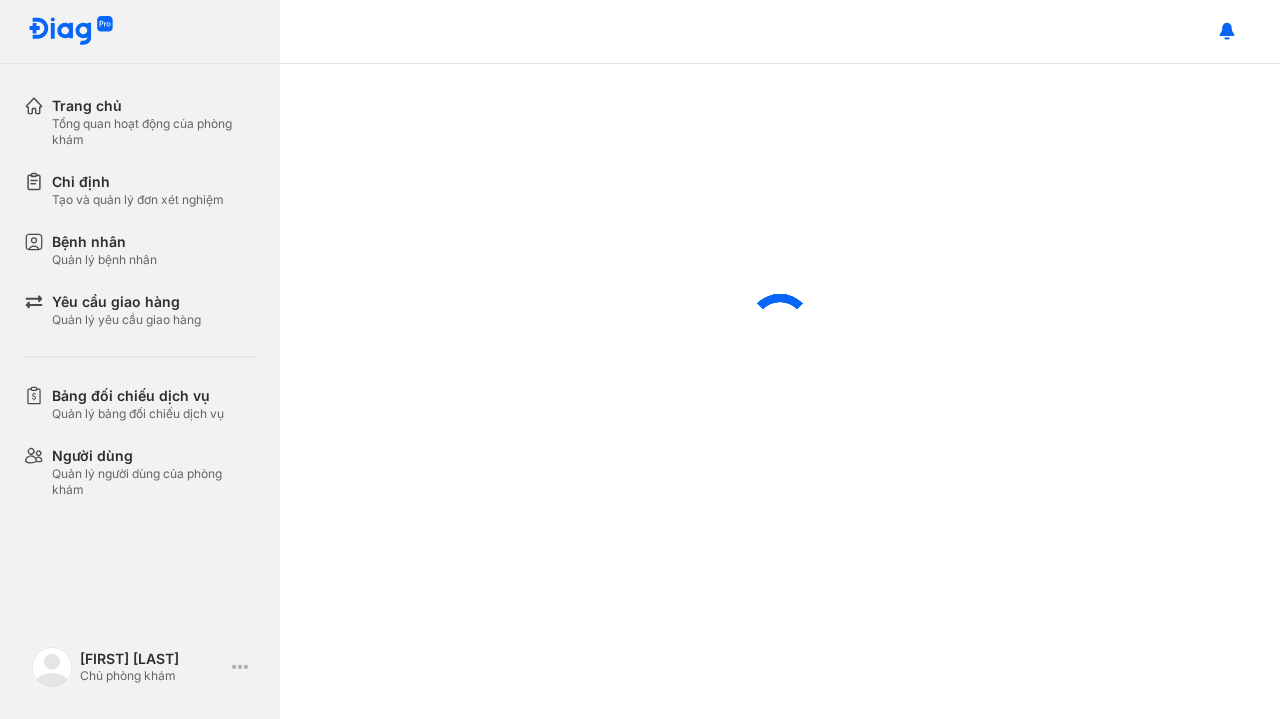 scroll, scrollTop: 0, scrollLeft: 0, axis: both 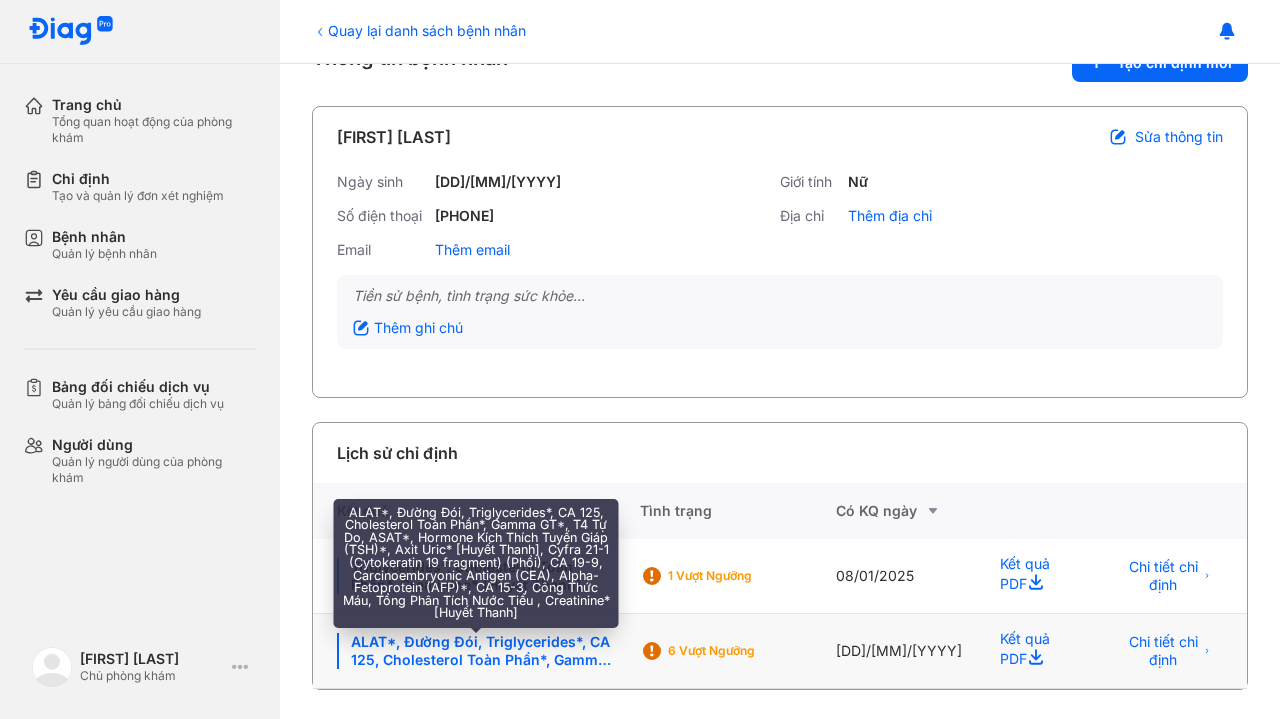 click on "ALAT*, Đường Đói, Triglycerides*, CA 125, Cholesterol Toàn Phần*, Gamma GT*, T4 Tự Do, ASAT*, Hormone Kích Thích Tuyến Giáp (TSH)*, Axit Uric* [Huyết Thanh], Cyfra 21-1 (Cytokeratin 19 fragment) (Phổi), CA 19-9, Carcinoembryonic Antigen (CEA), Alpha-Fetoprotein (AFP)*, CA 15-3, Công Thức Máu, Tổng Phân Tích Nước Tiểu , Creatinine* [Huyết Thanh]" 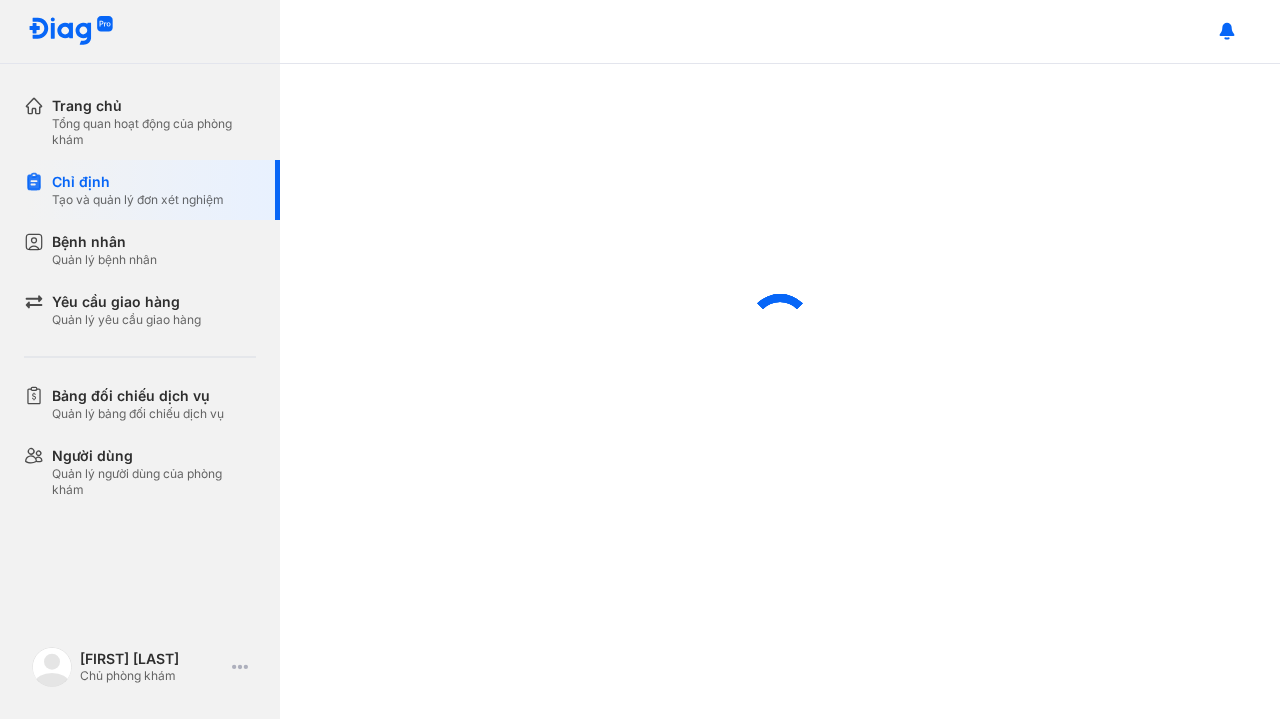 scroll, scrollTop: 0, scrollLeft: 0, axis: both 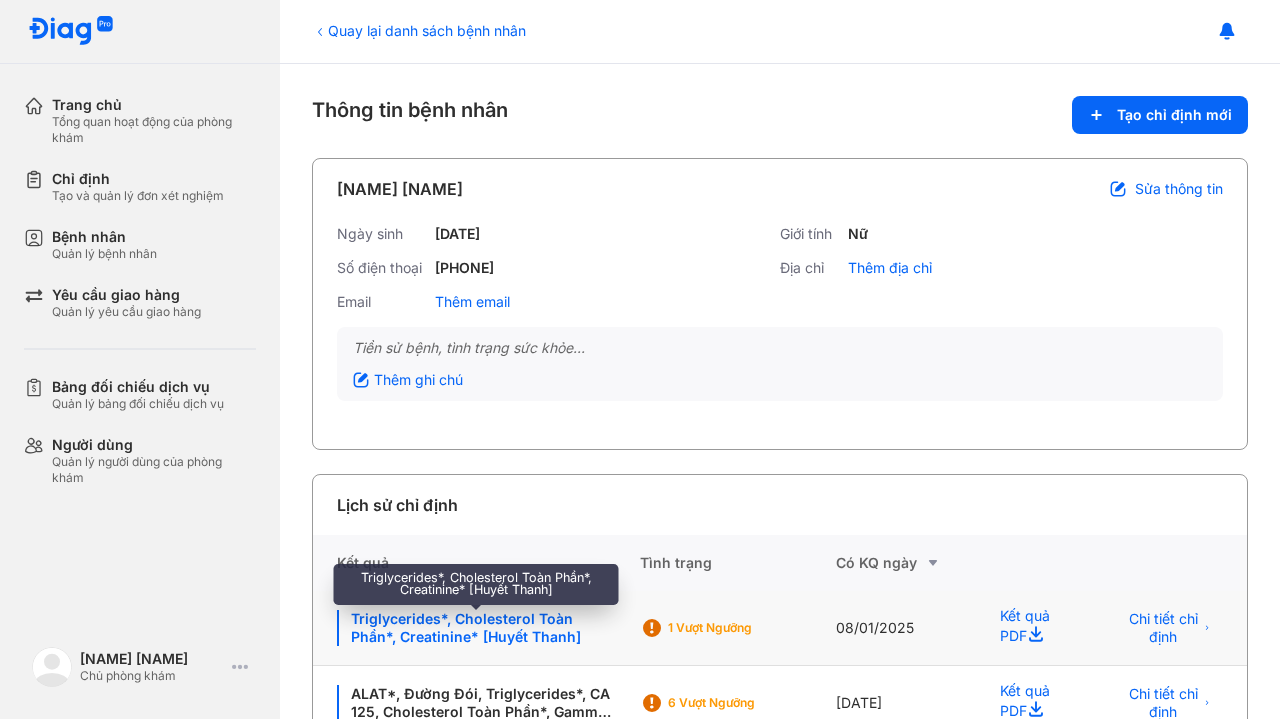 click on "Triglycerides*, Cholesterol Toàn Phần*, Creatinine* [Huyết Thanh]" 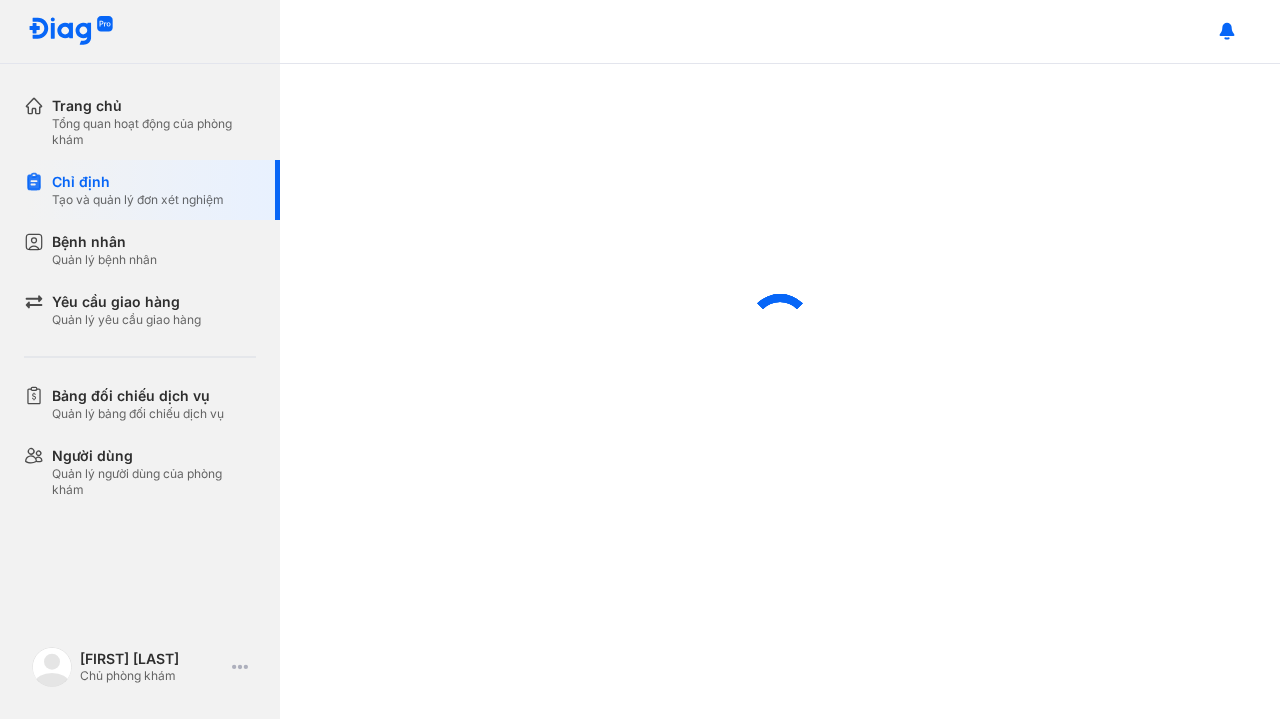 scroll, scrollTop: 0, scrollLeft: 0, axis: both 